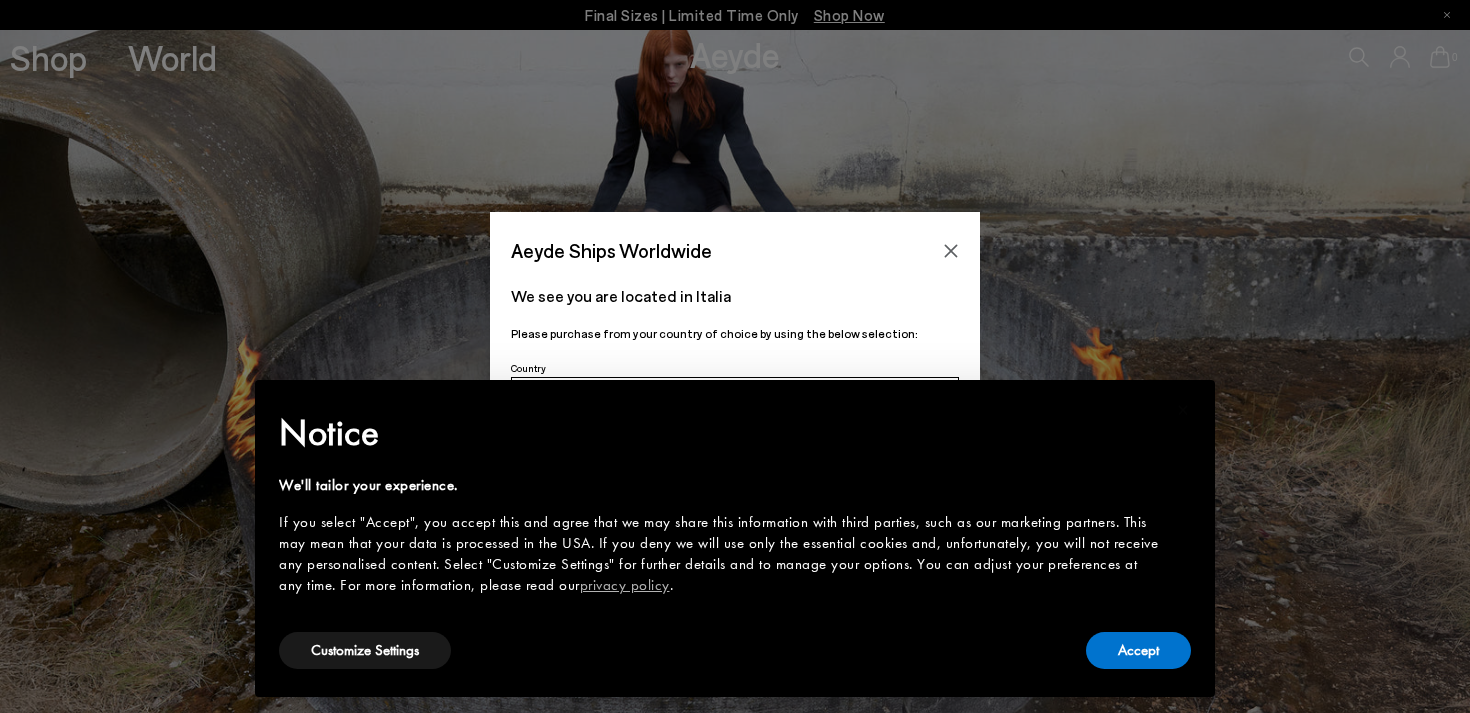 scroll, scrollTop: 0, scrollLeft: 0, axis: both 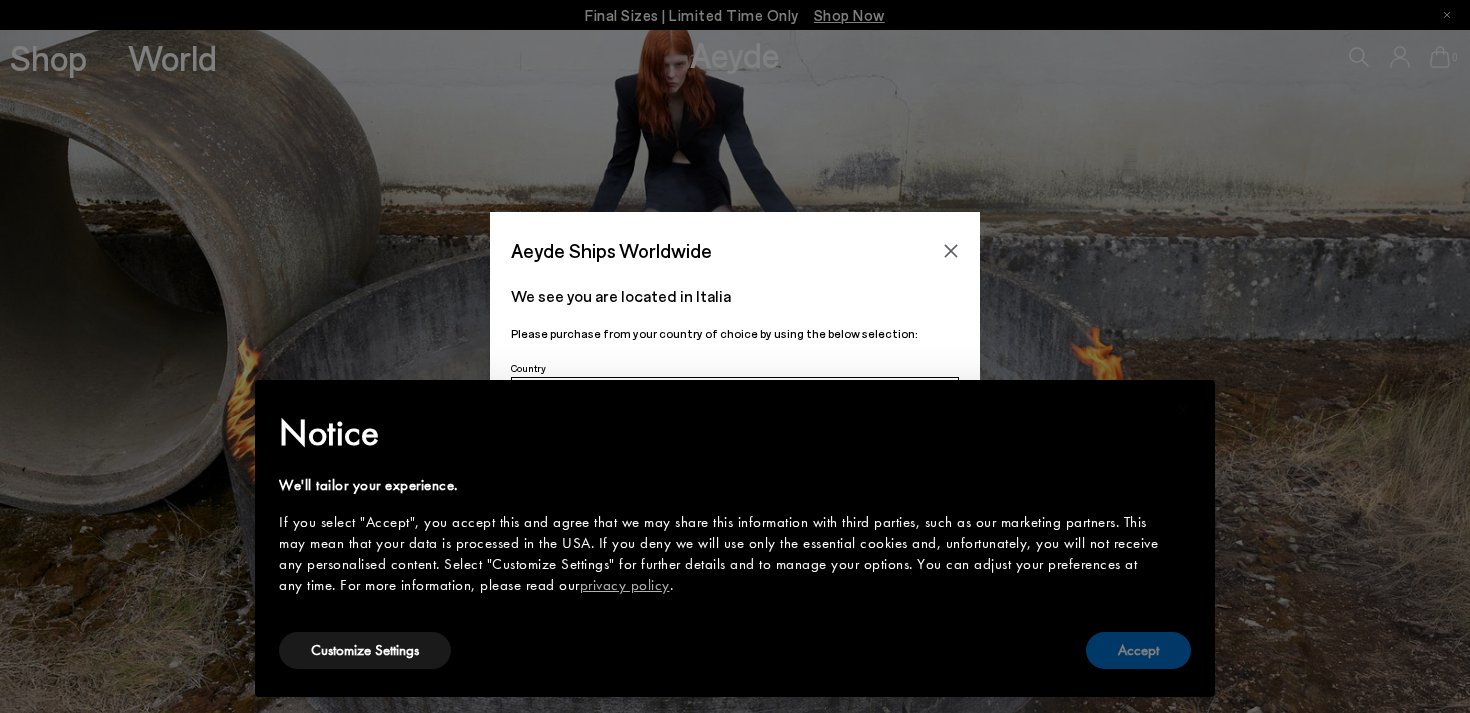 click on "Accept" at bounding box center (1138, 650) 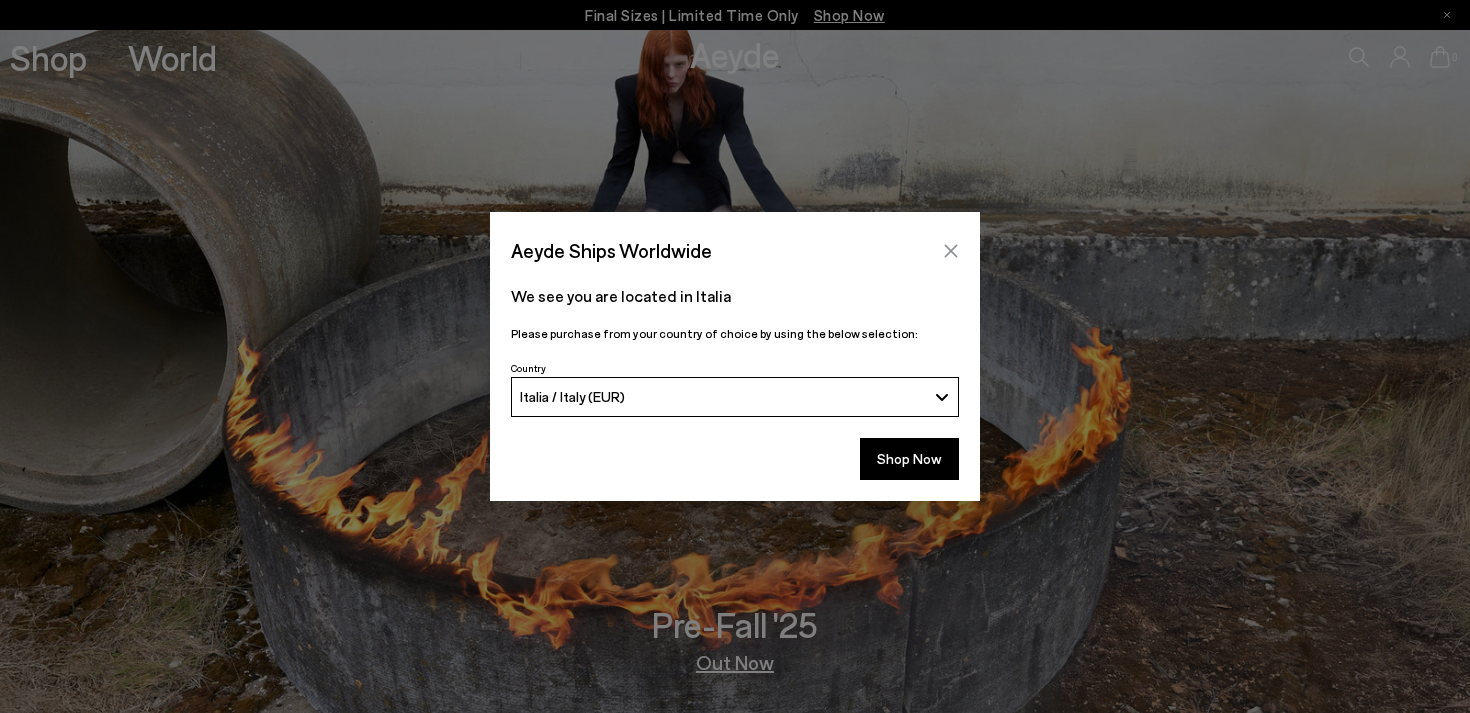click 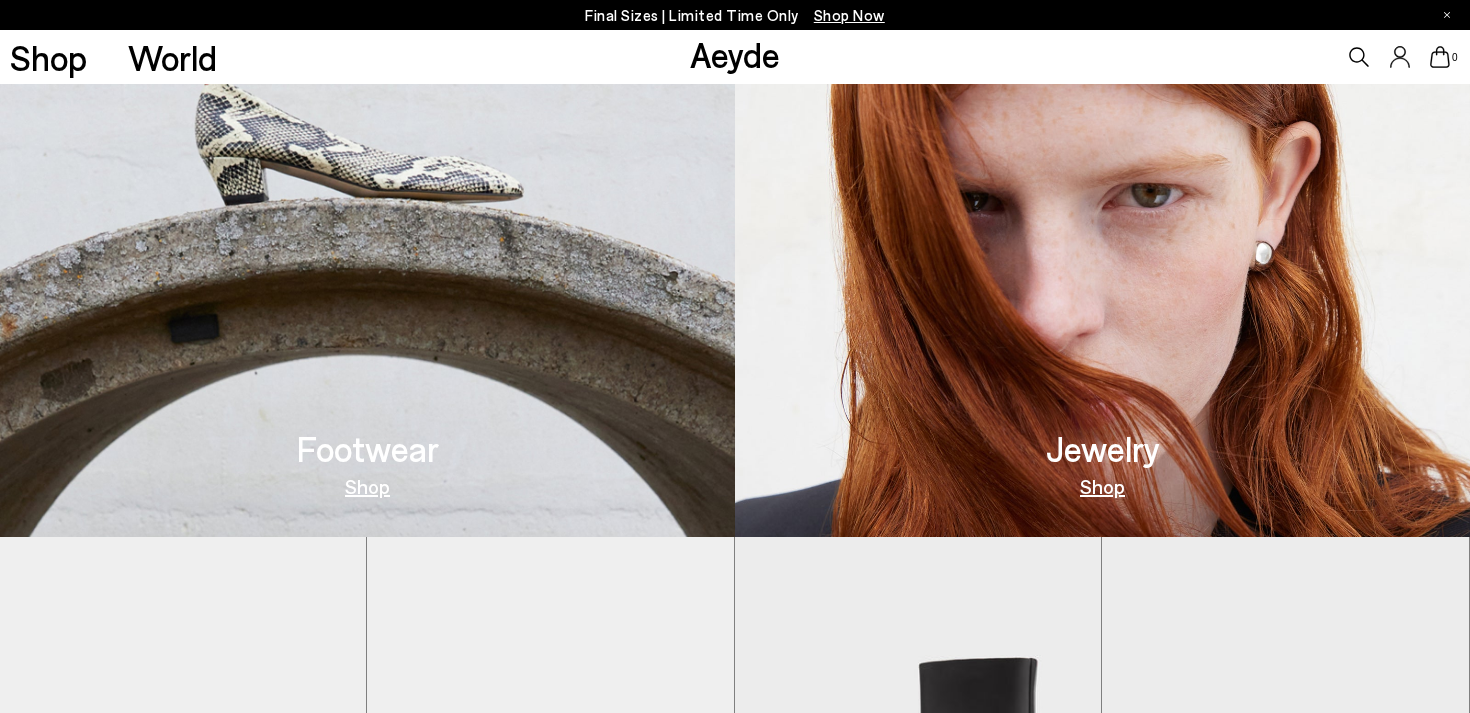 scroll, scrollTop: 884, scrollLeft: 0, axis: vertical 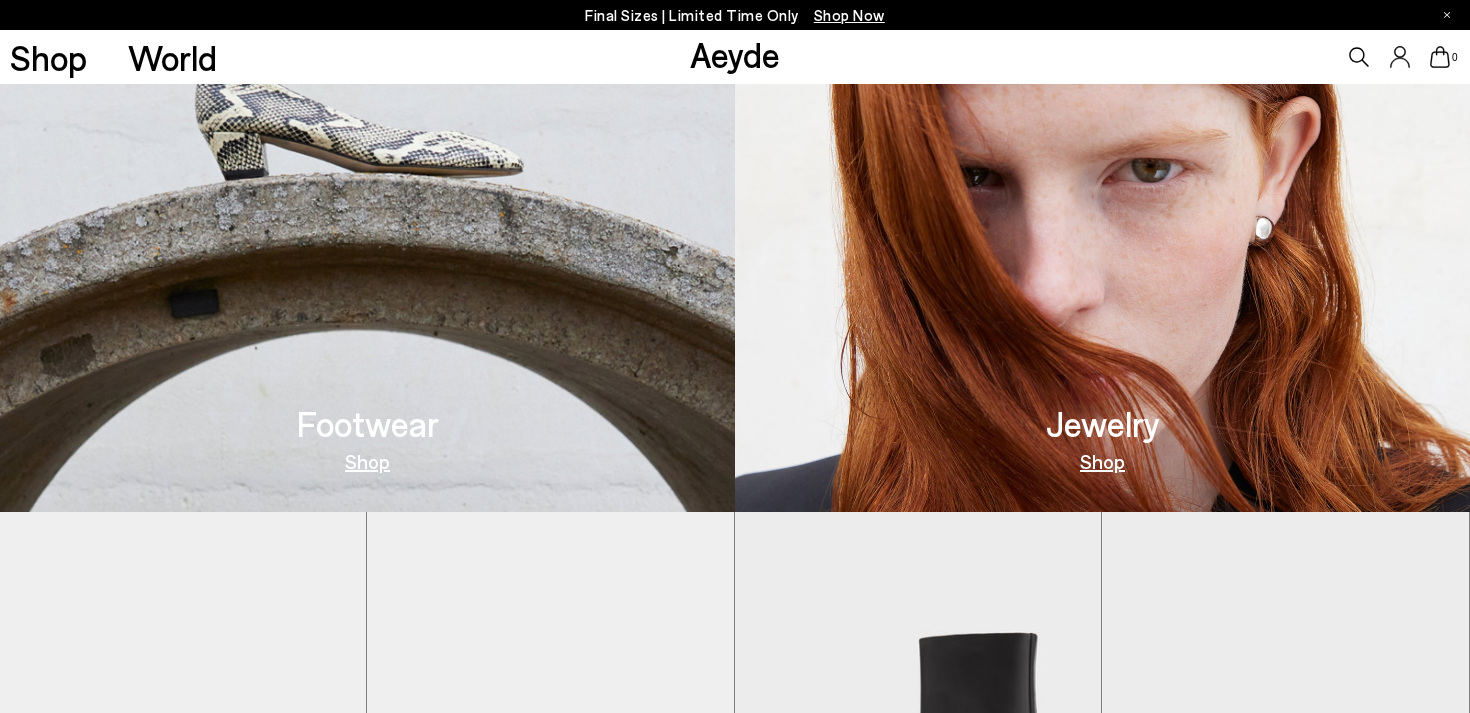click on "Footwear" at bounding box center [368, 423] 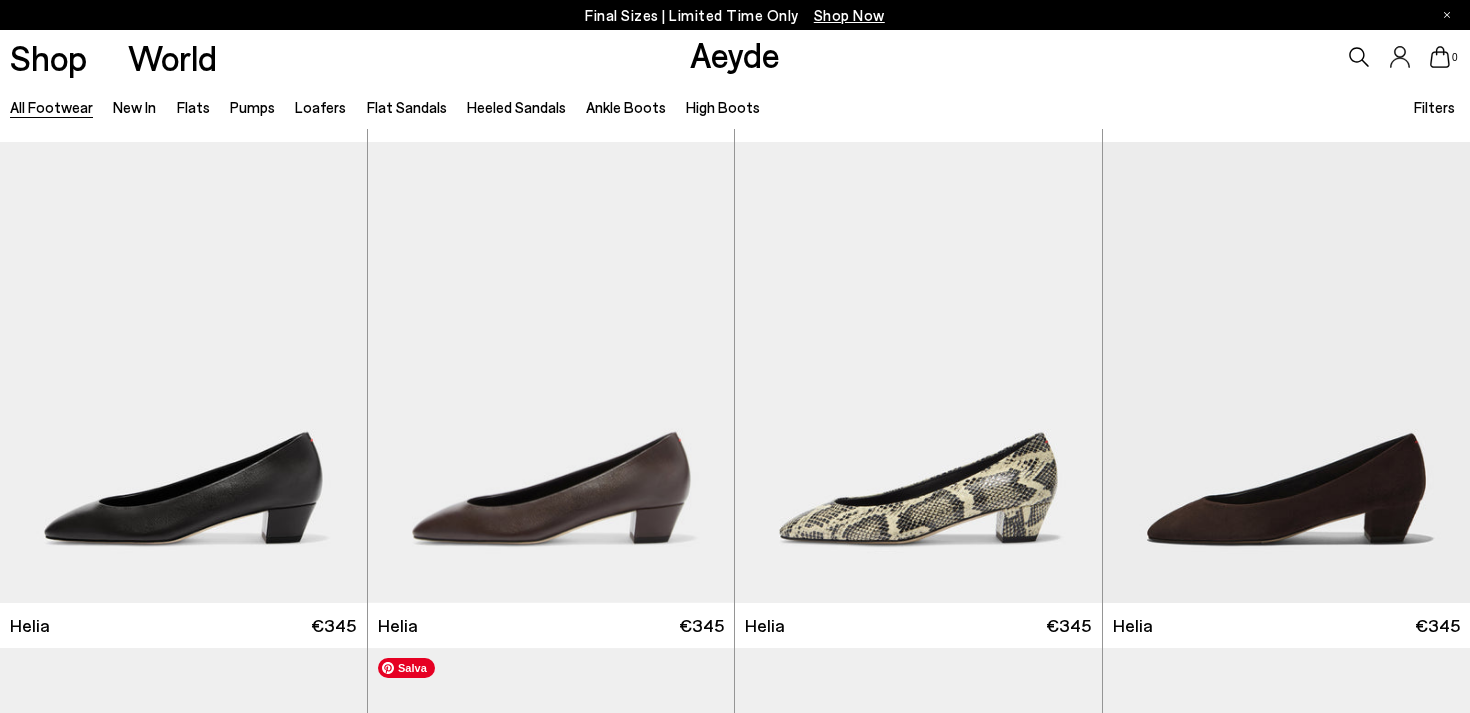 scroll, scrollTop: 605, scrollLeft: 0, axis: vertical 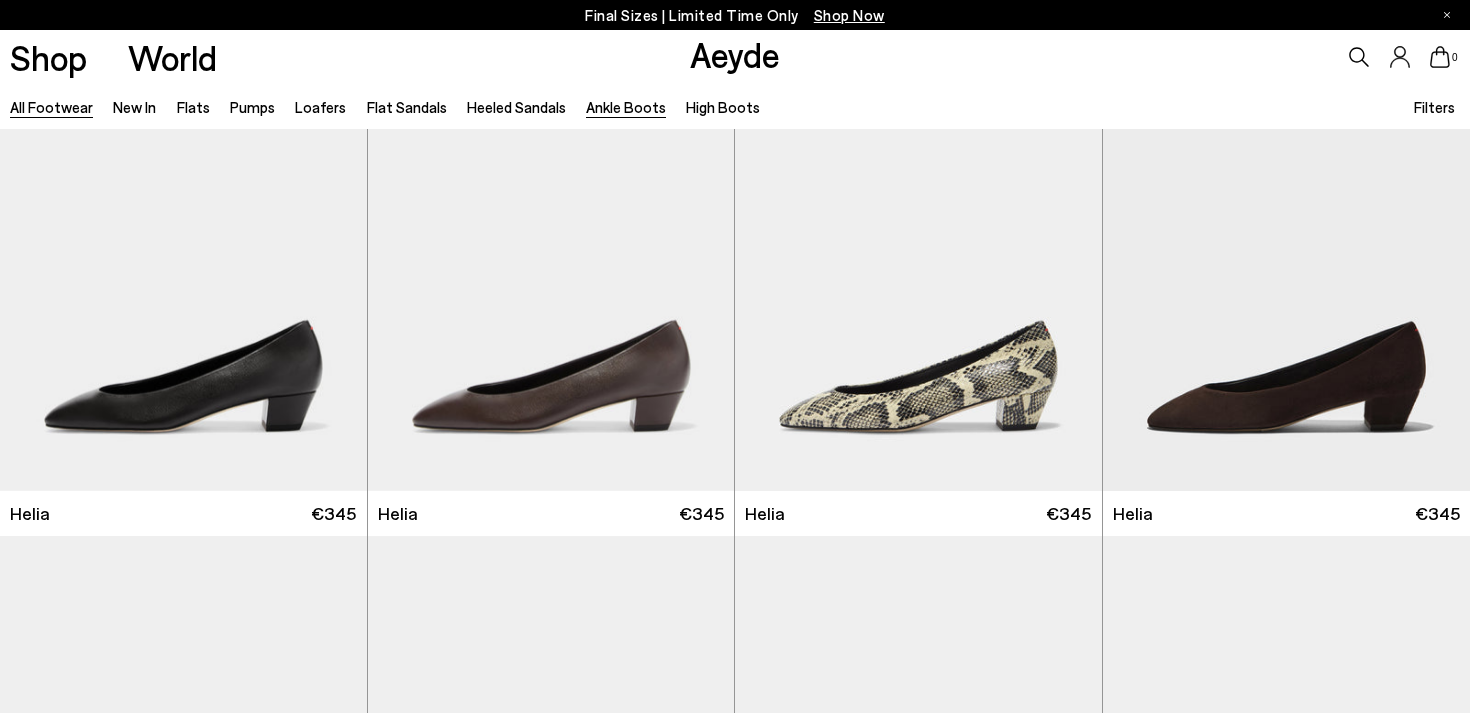 click on "Ankle Boots" at bounding box center [626, 107] 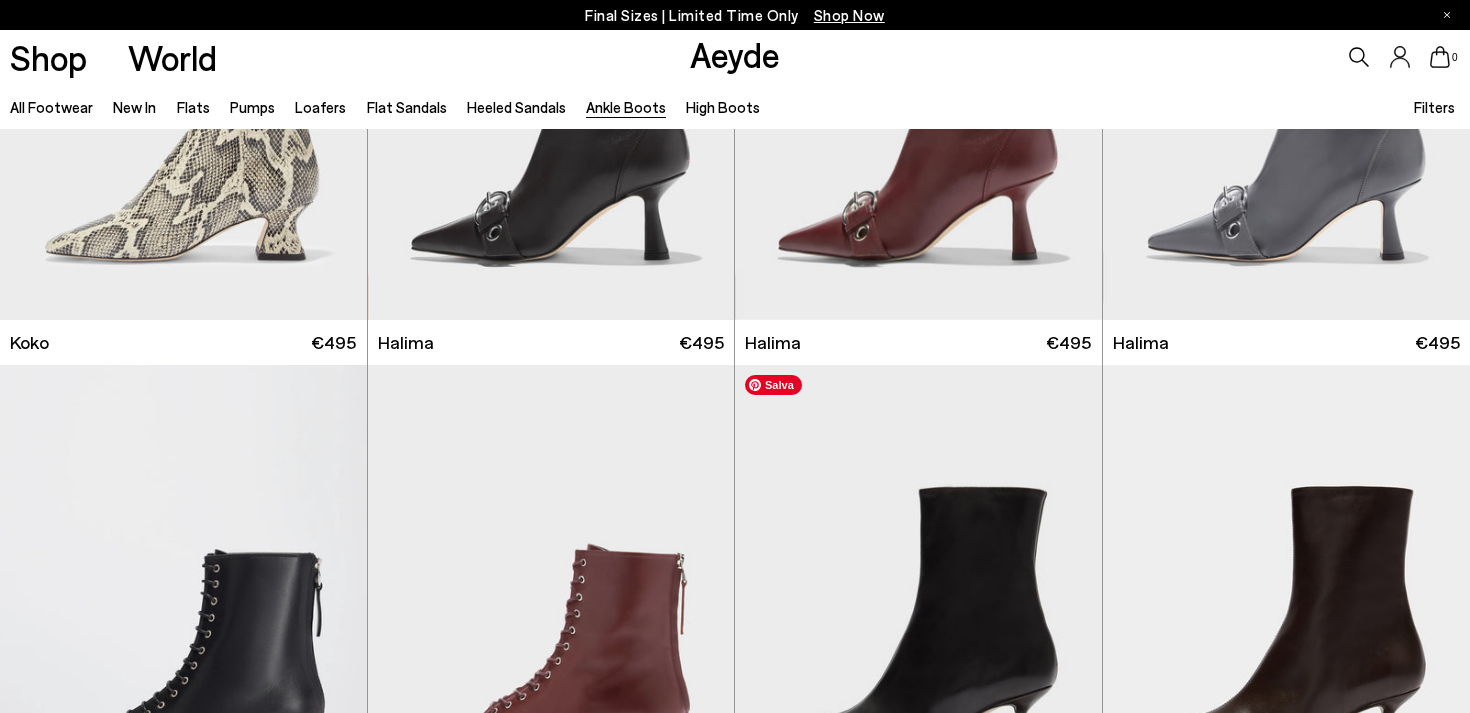 scroll, scrollTop: 1143, scrollLeft: 0, axis: vertical 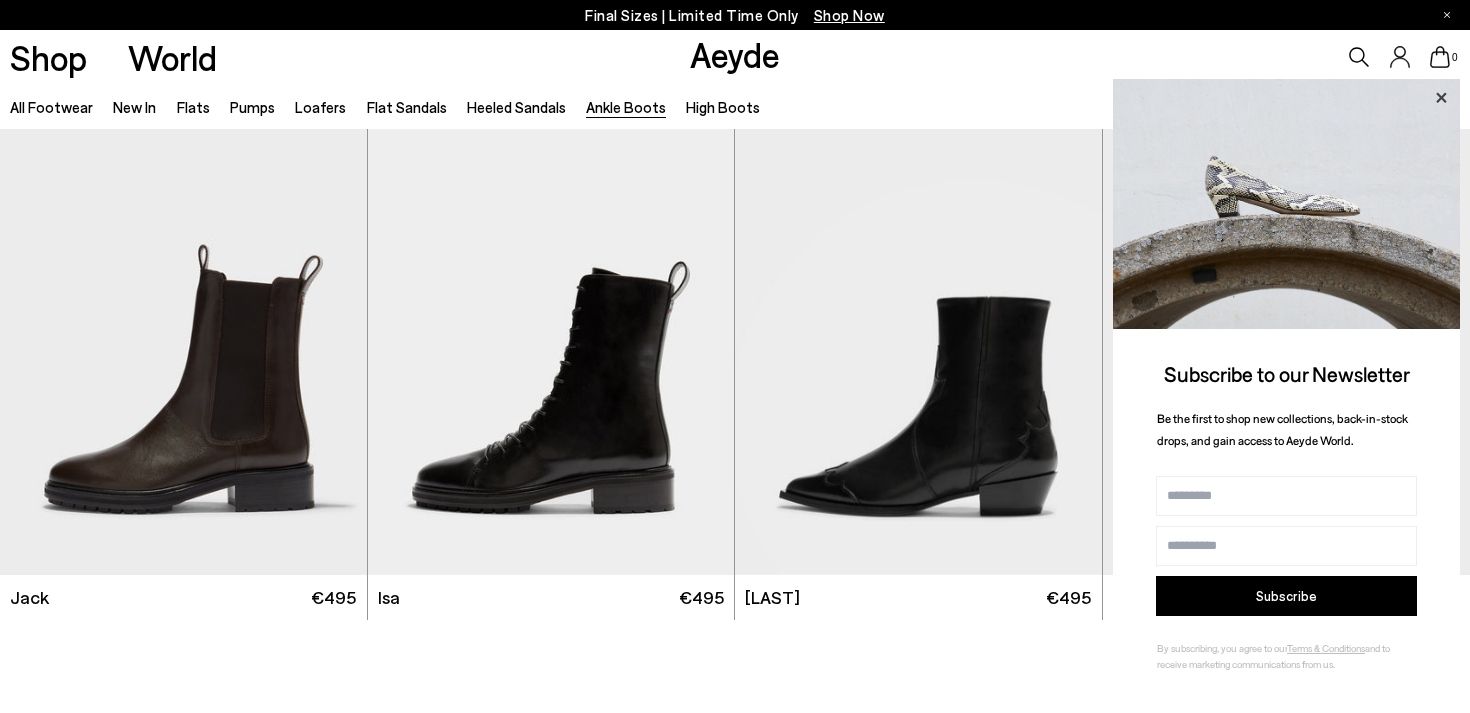 click 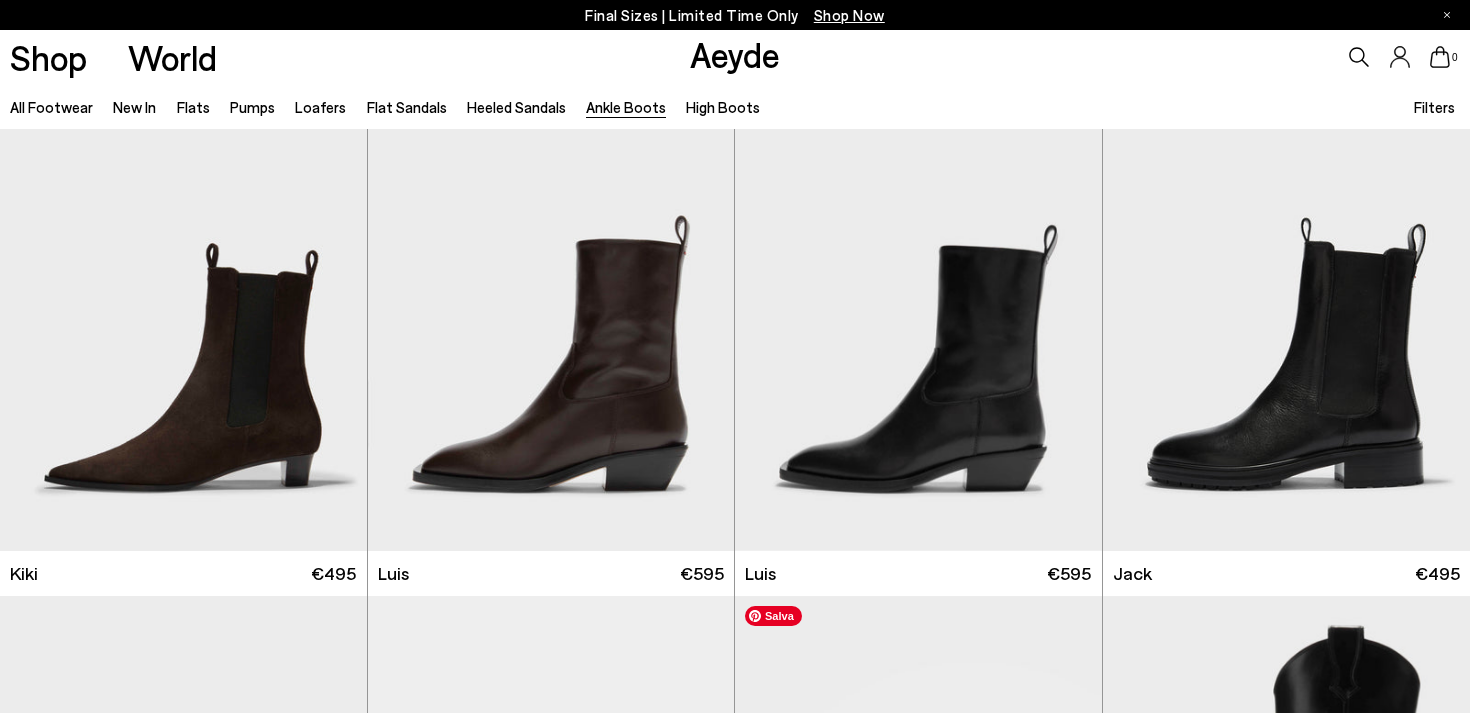 scroll, scrollTop: 3075, scrollLeft: 0, axis: vertical 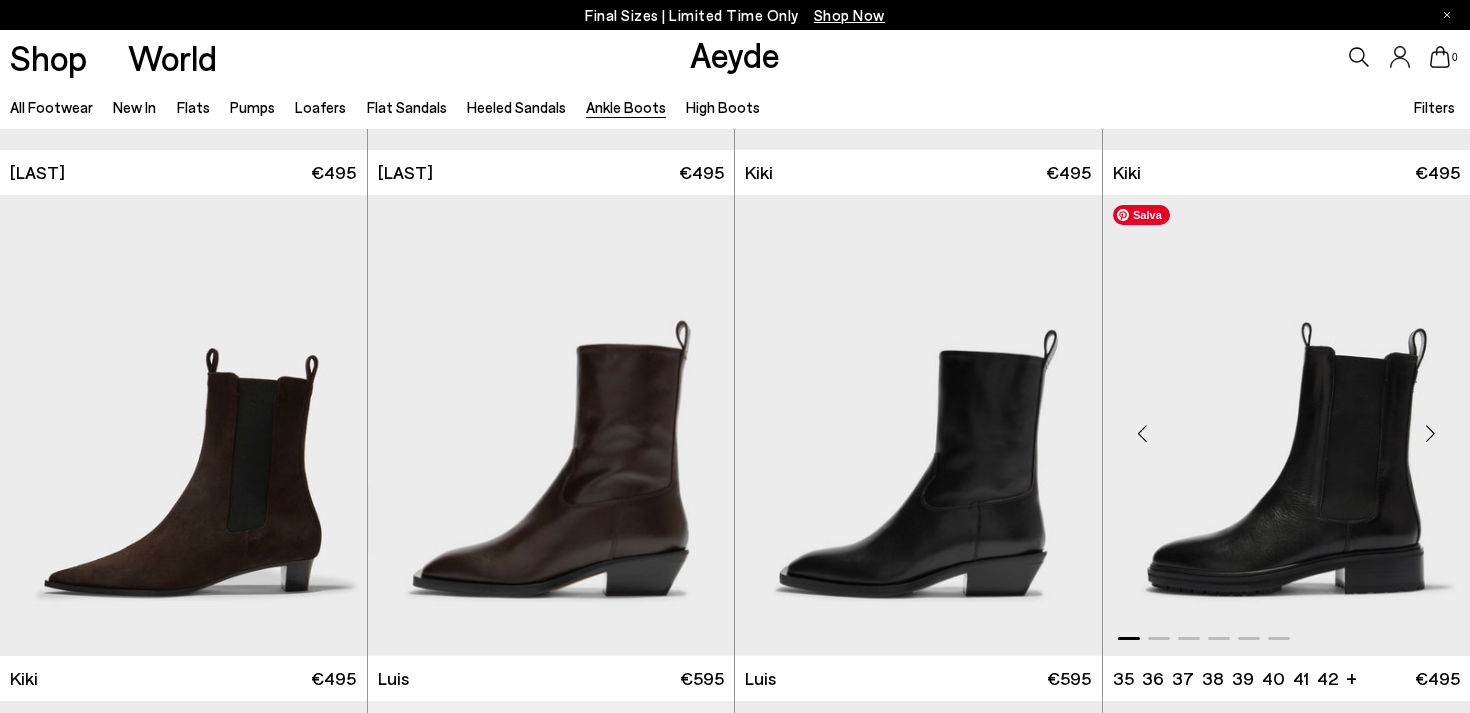 click at bounding box center [1287, 425] 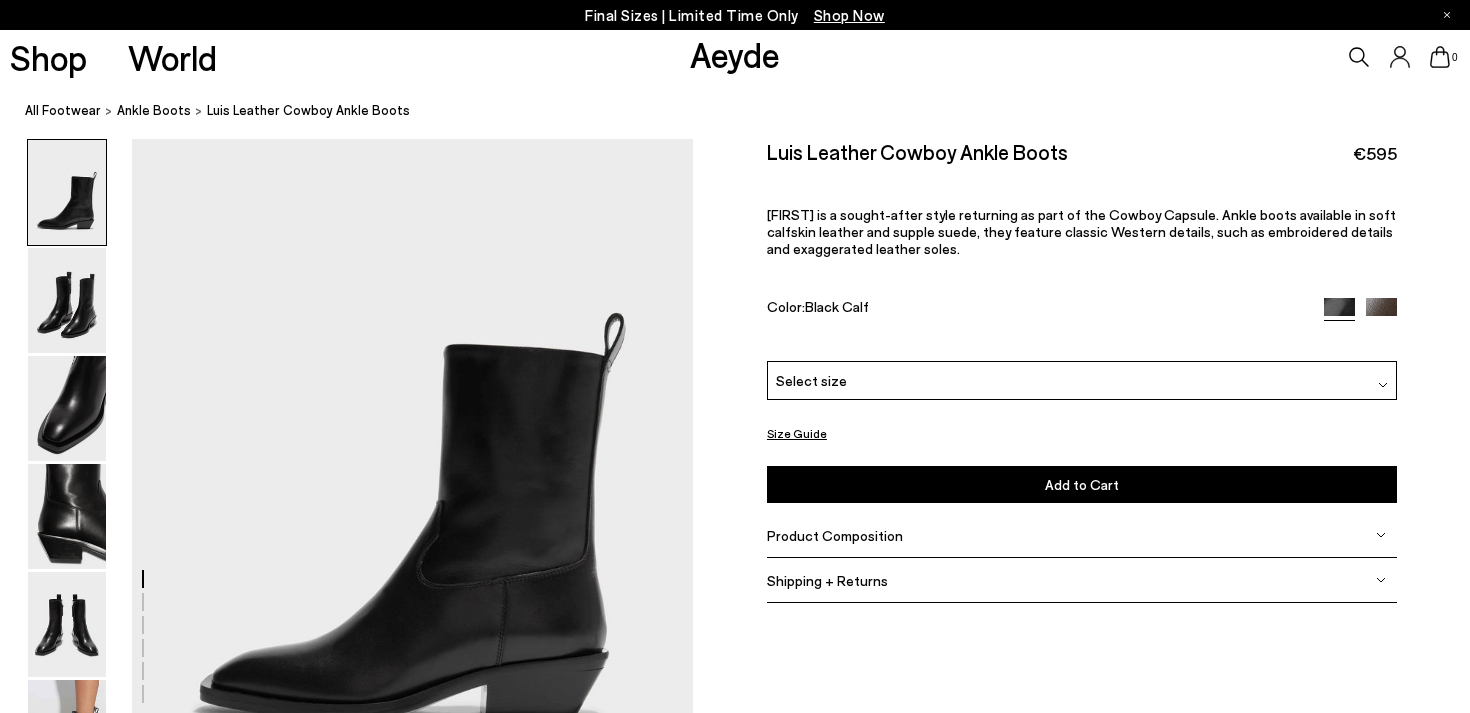 scroll, scrollTop: 0, scrollLeft: 0, axis: both 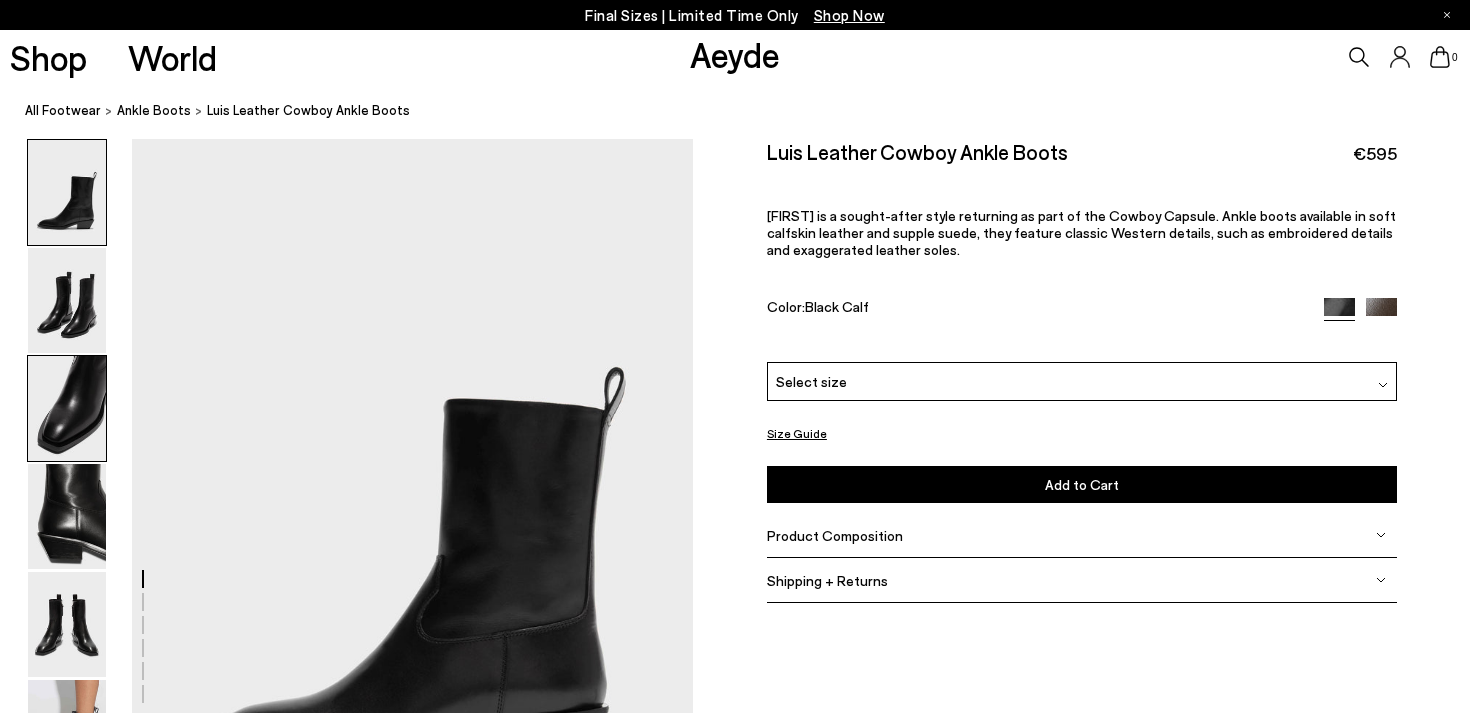click at bounding box center (67, 408) 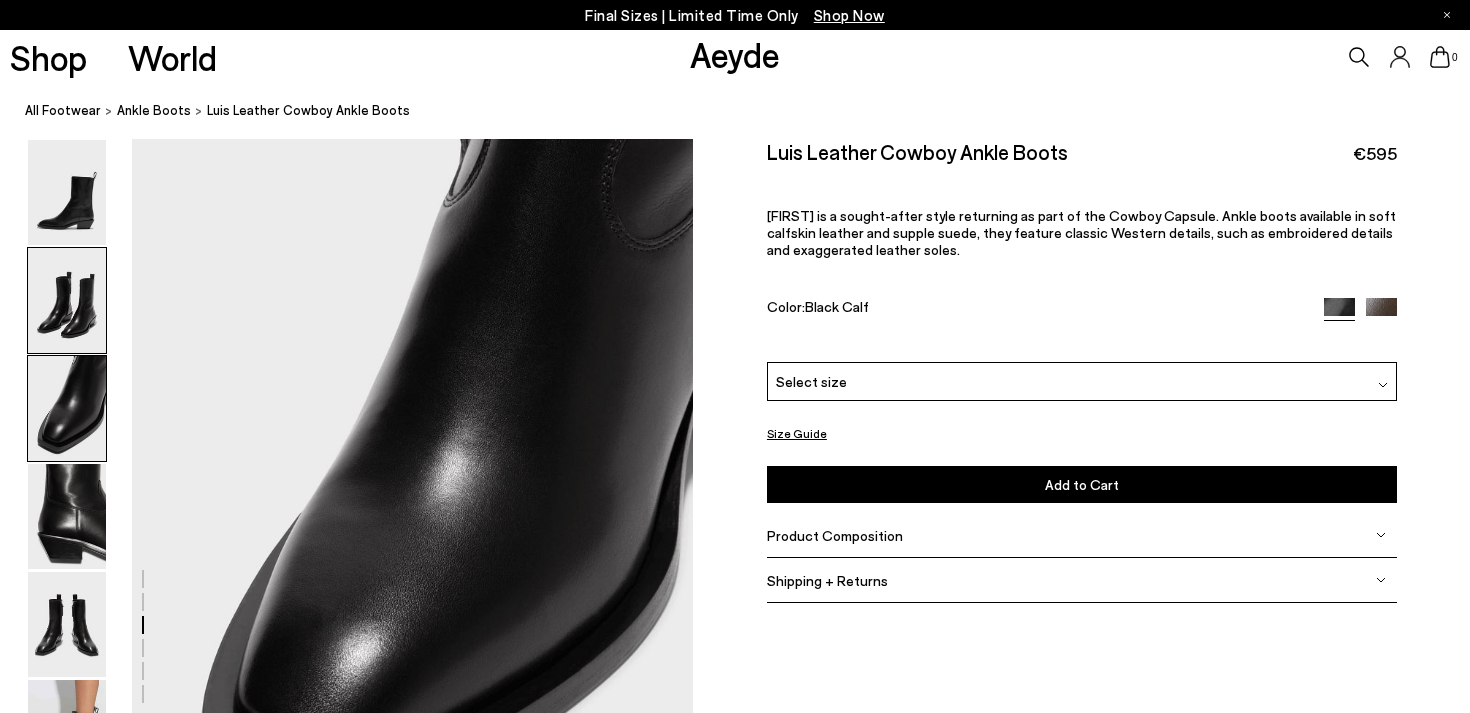 click at bounding box center [67, 300] 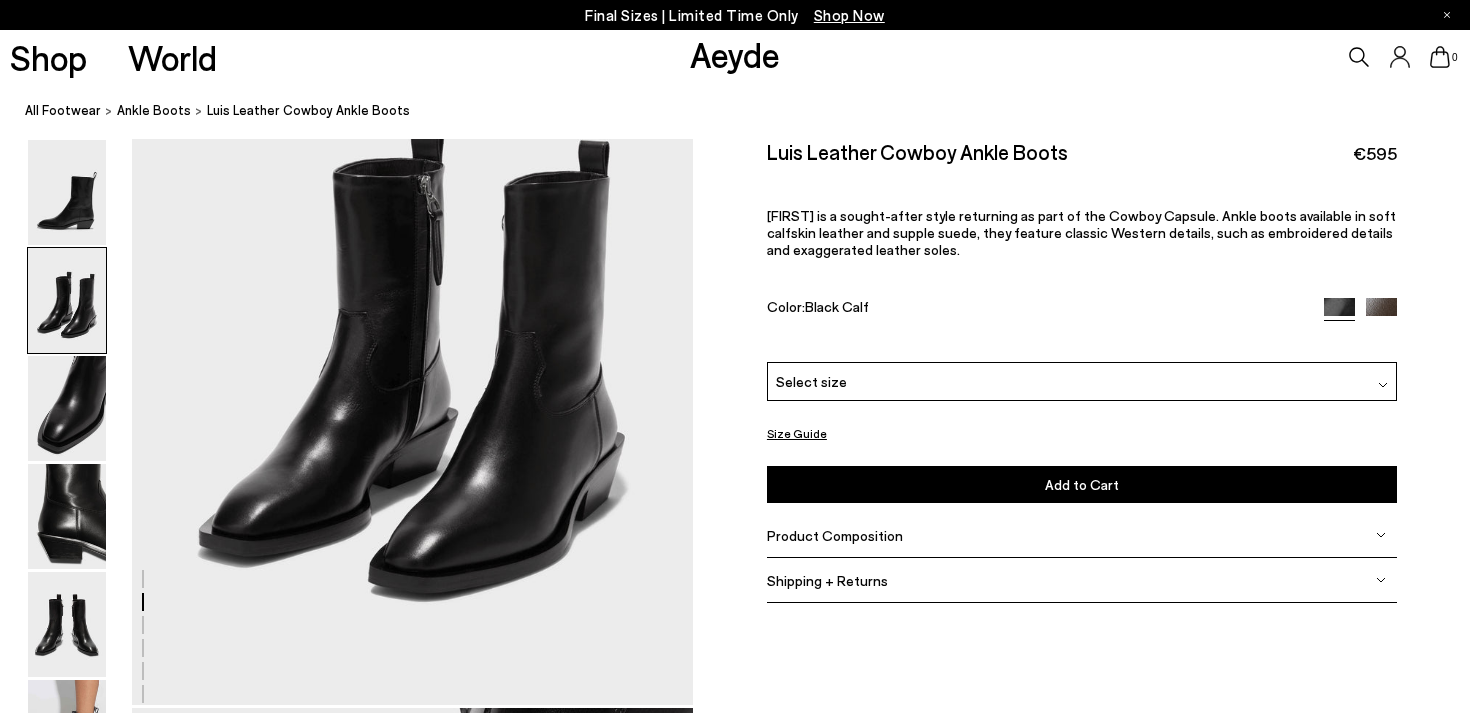 scroll, scrollTop: 935, scrollLeft: 0, axis: vertical 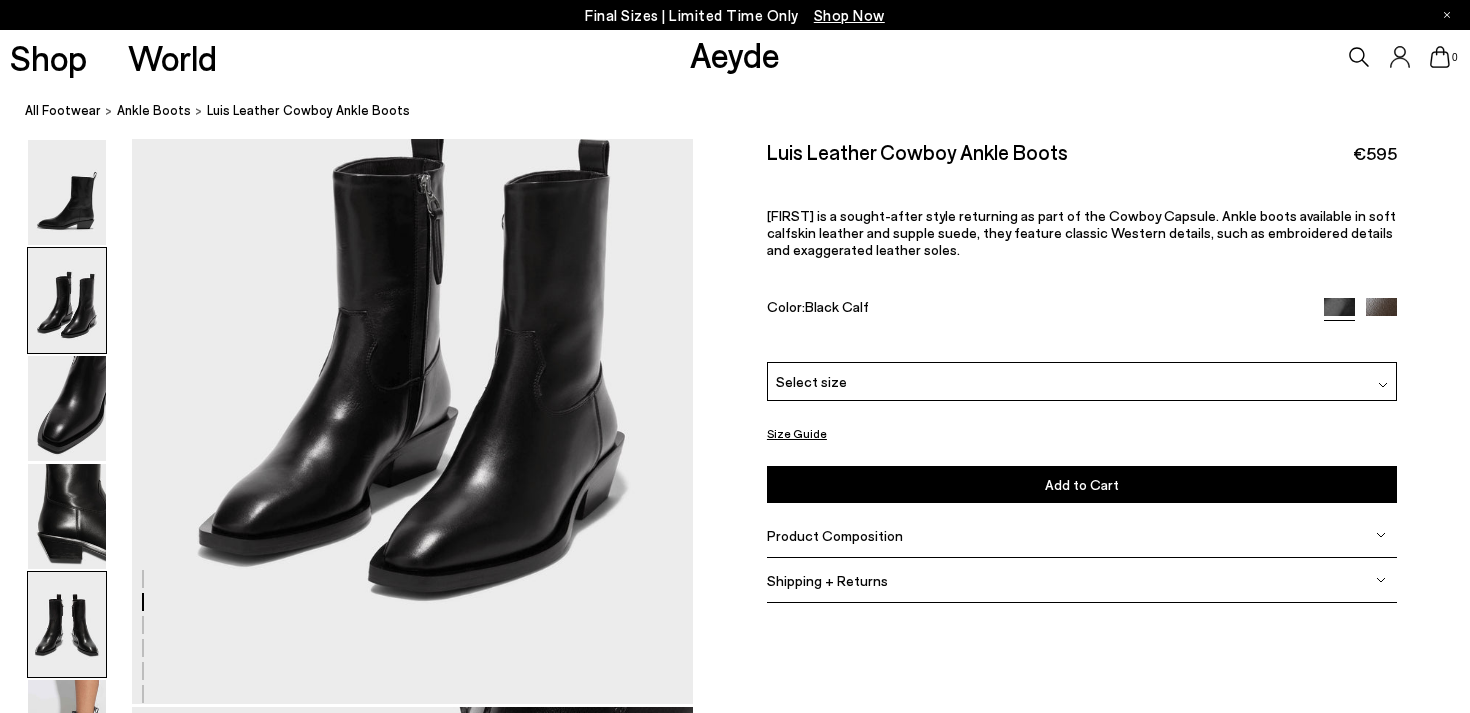 click at bounding box center [67, 624] 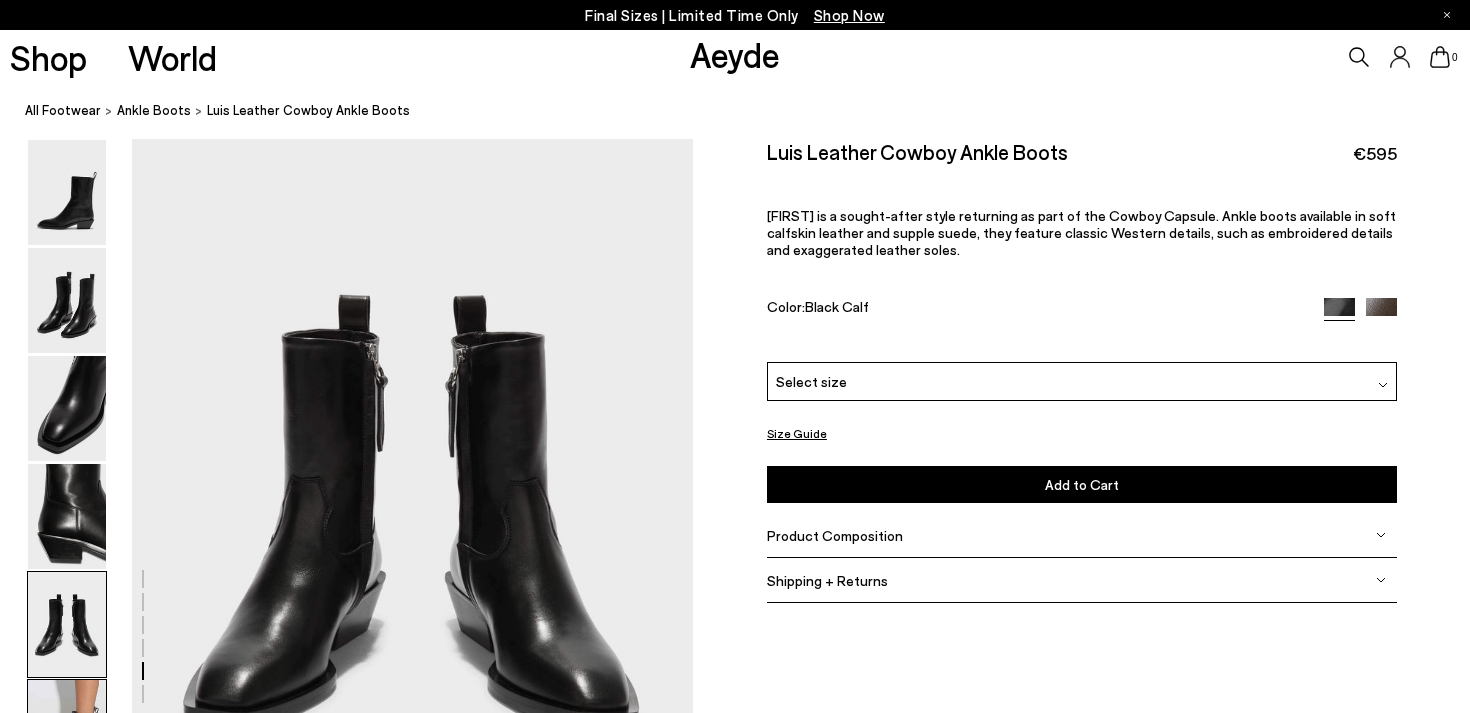 click at bounding box center [67, 732] 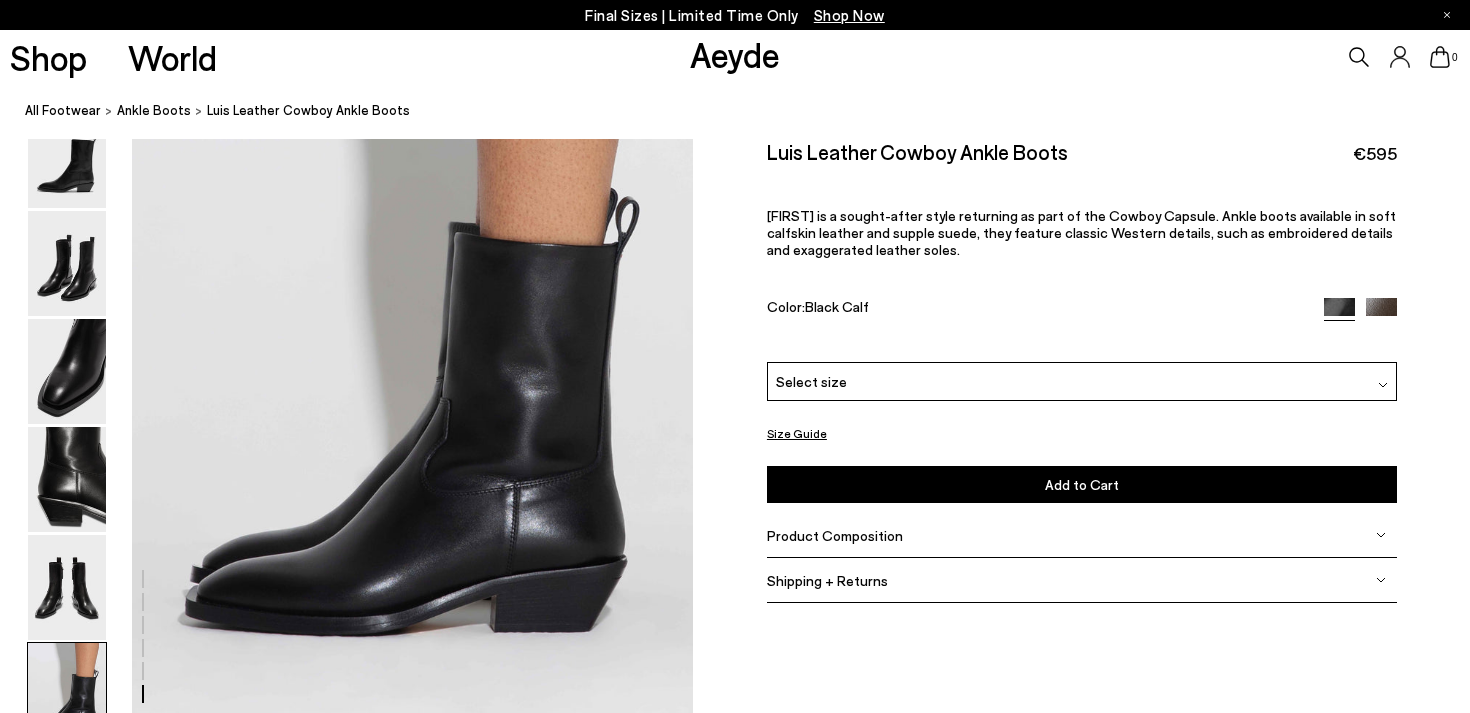 scroll, scrollTop: 3897, scrollLeft: 0, axis: vertical 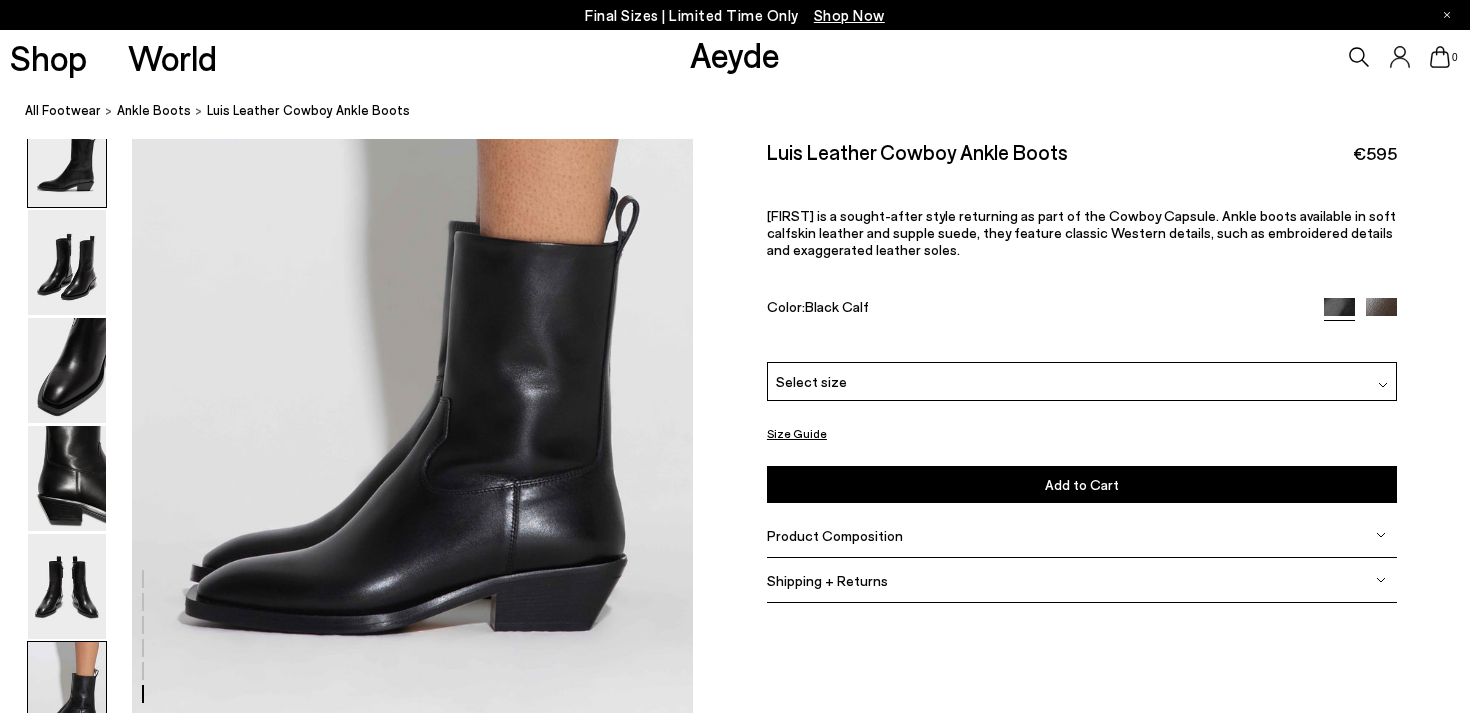 click at bounding box center (67, 154) 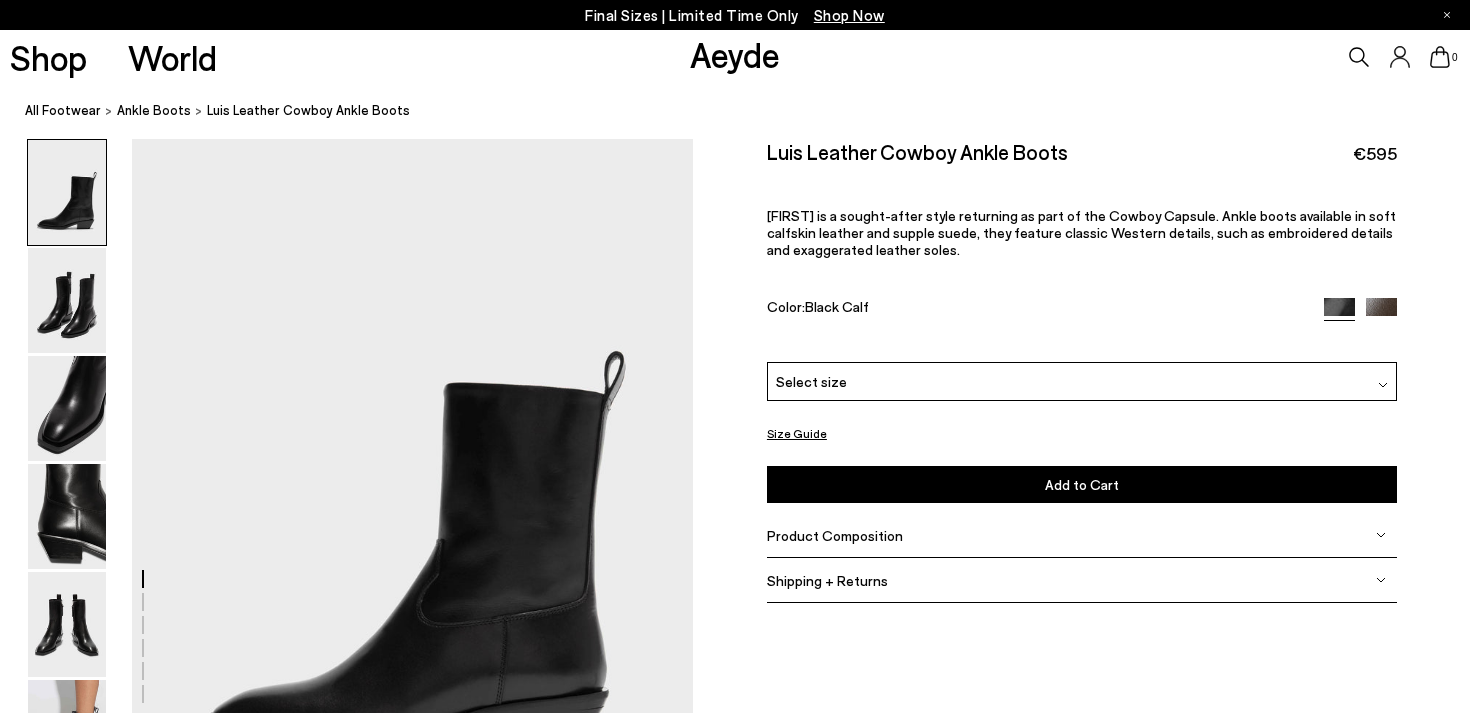 scroll, scrollTop: 0, scrollLeft: 0, axis: both 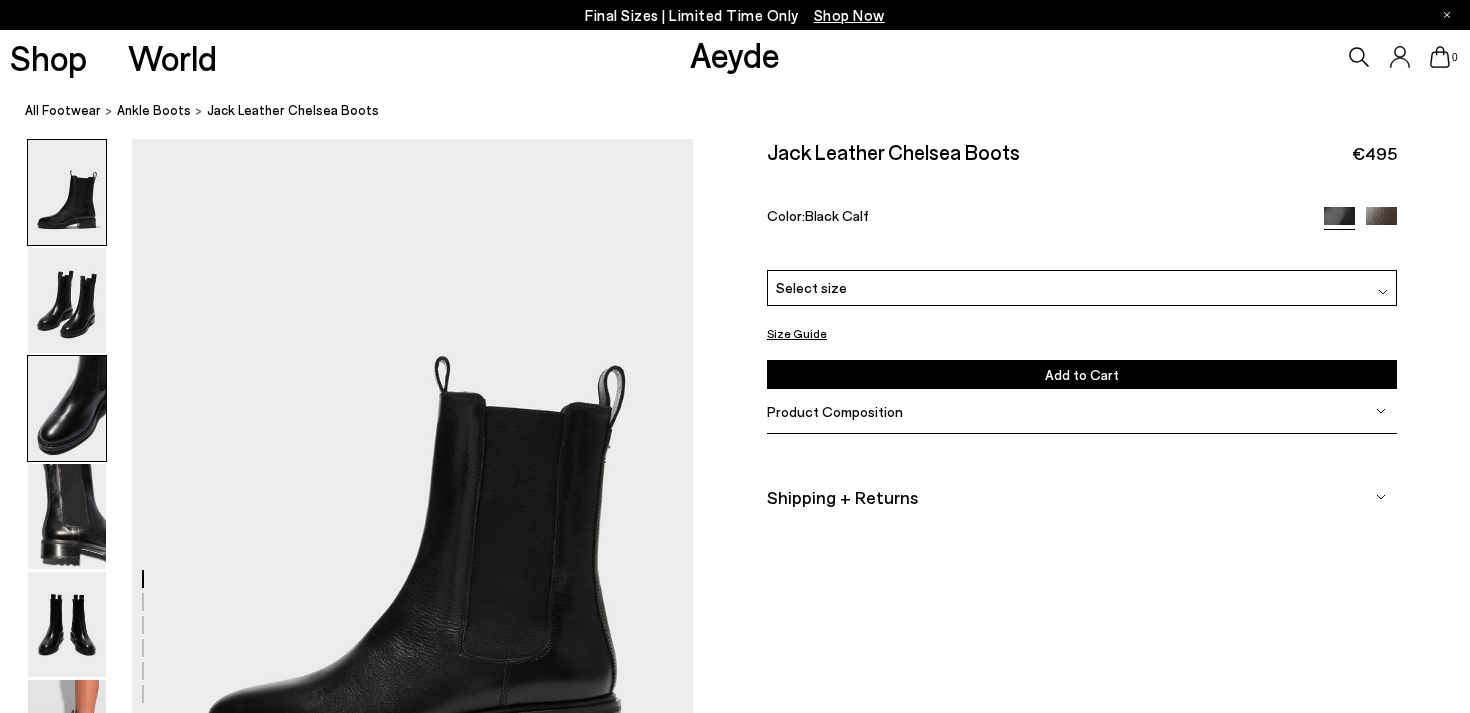 click at bounding box center [67, 408] 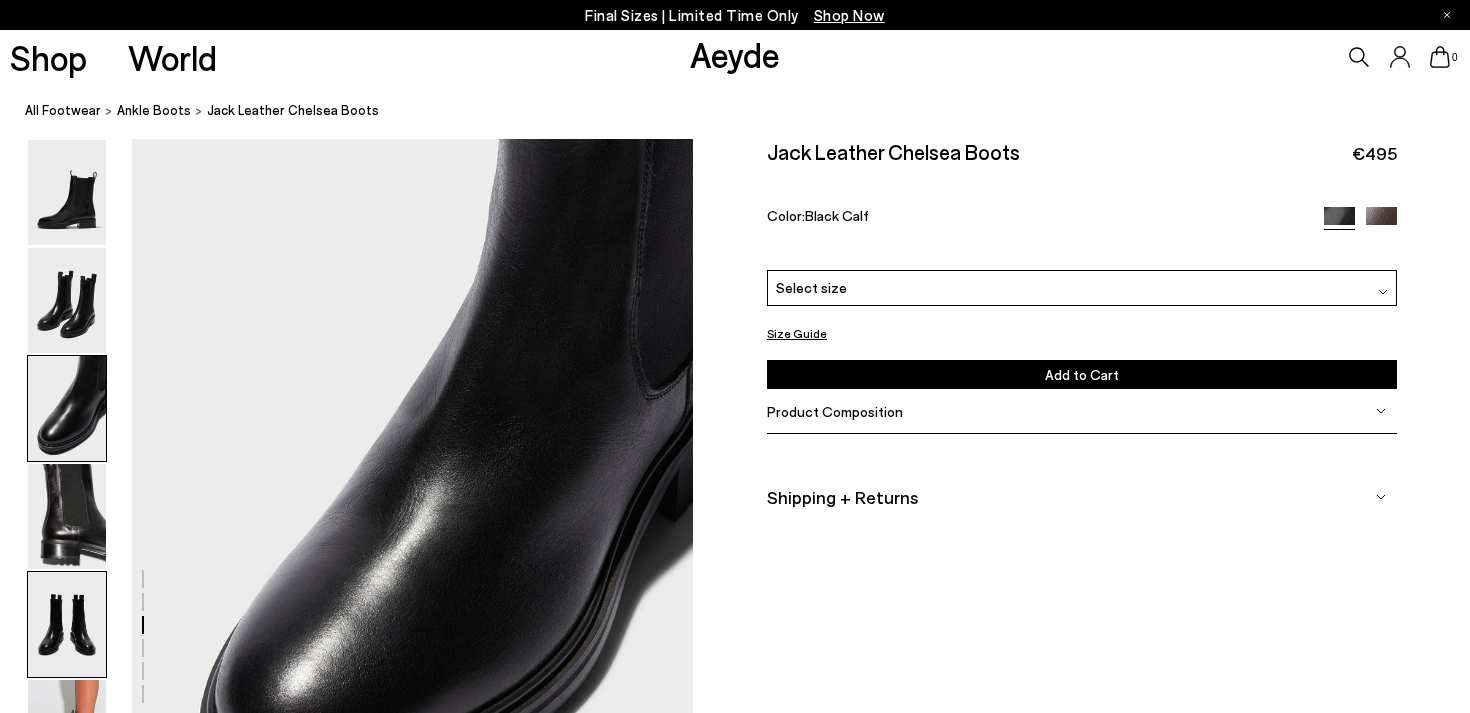 click at bounding box center (67, 624) 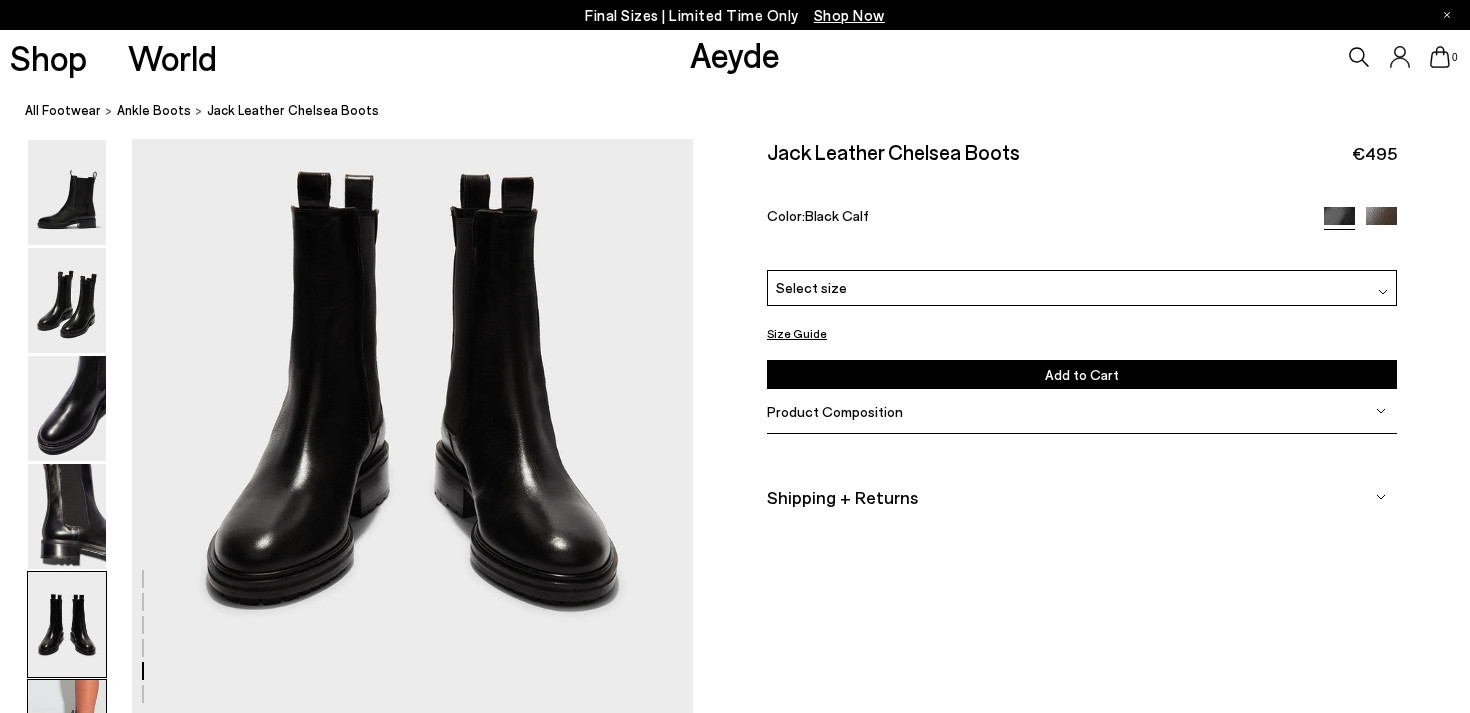click at bounding box center [67, 732] 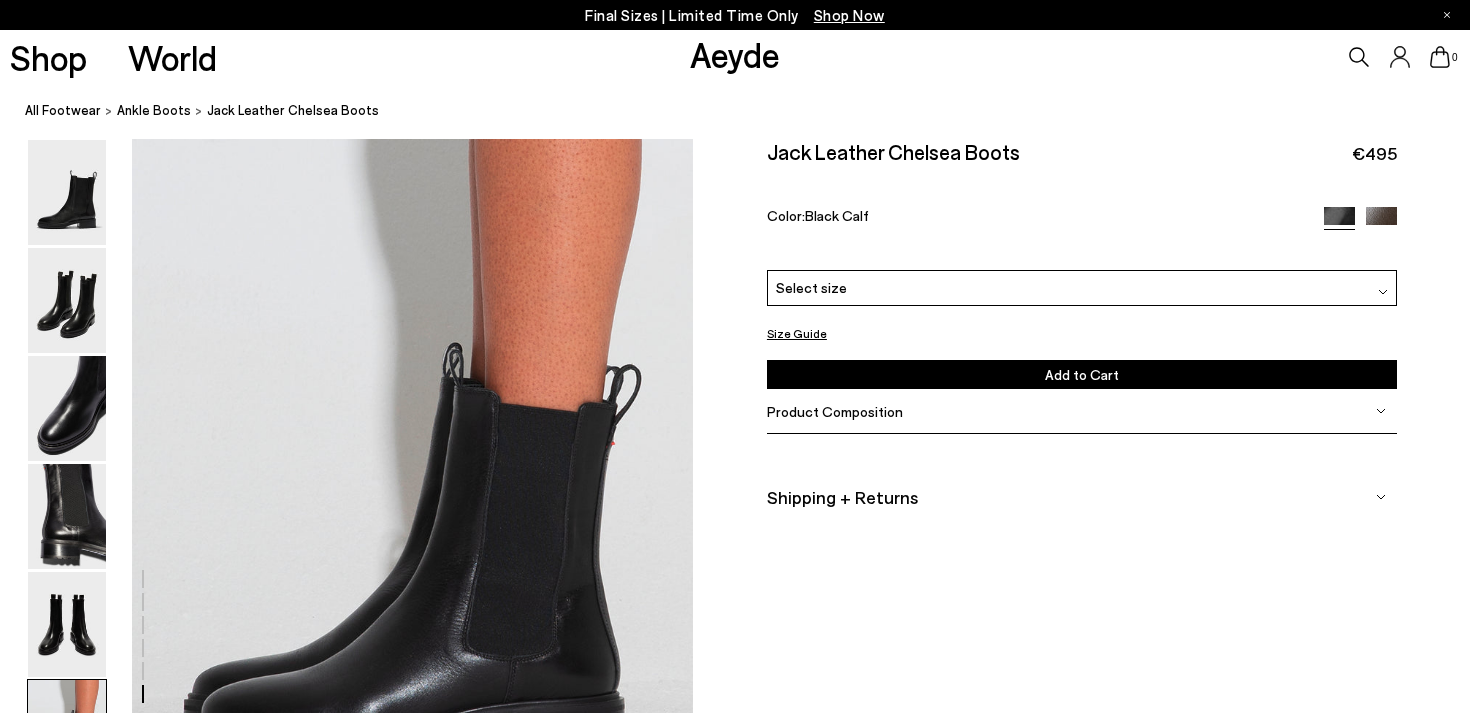 scroll, scrollTop: 3897, scrollLeft: 0, axis: vertical 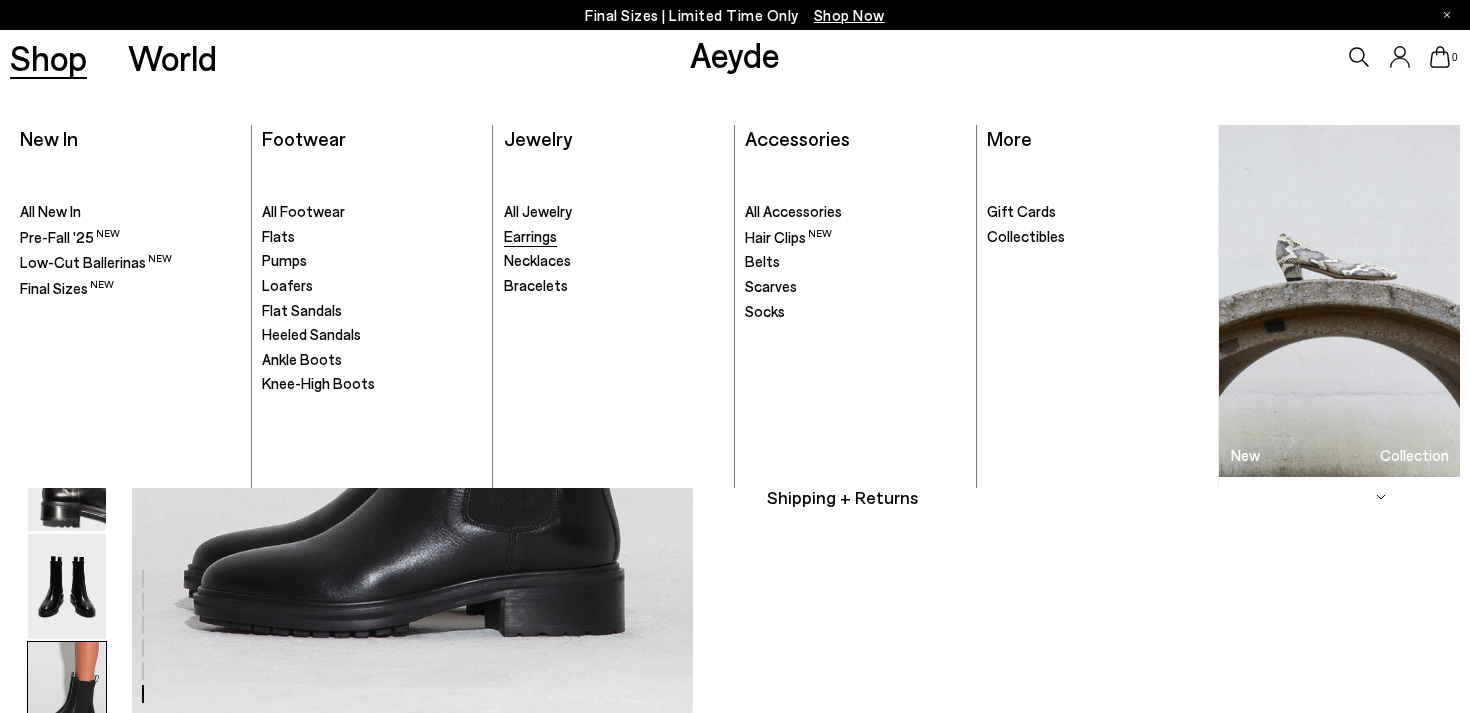 click on "Earrings" at bounding box center [530, 236] 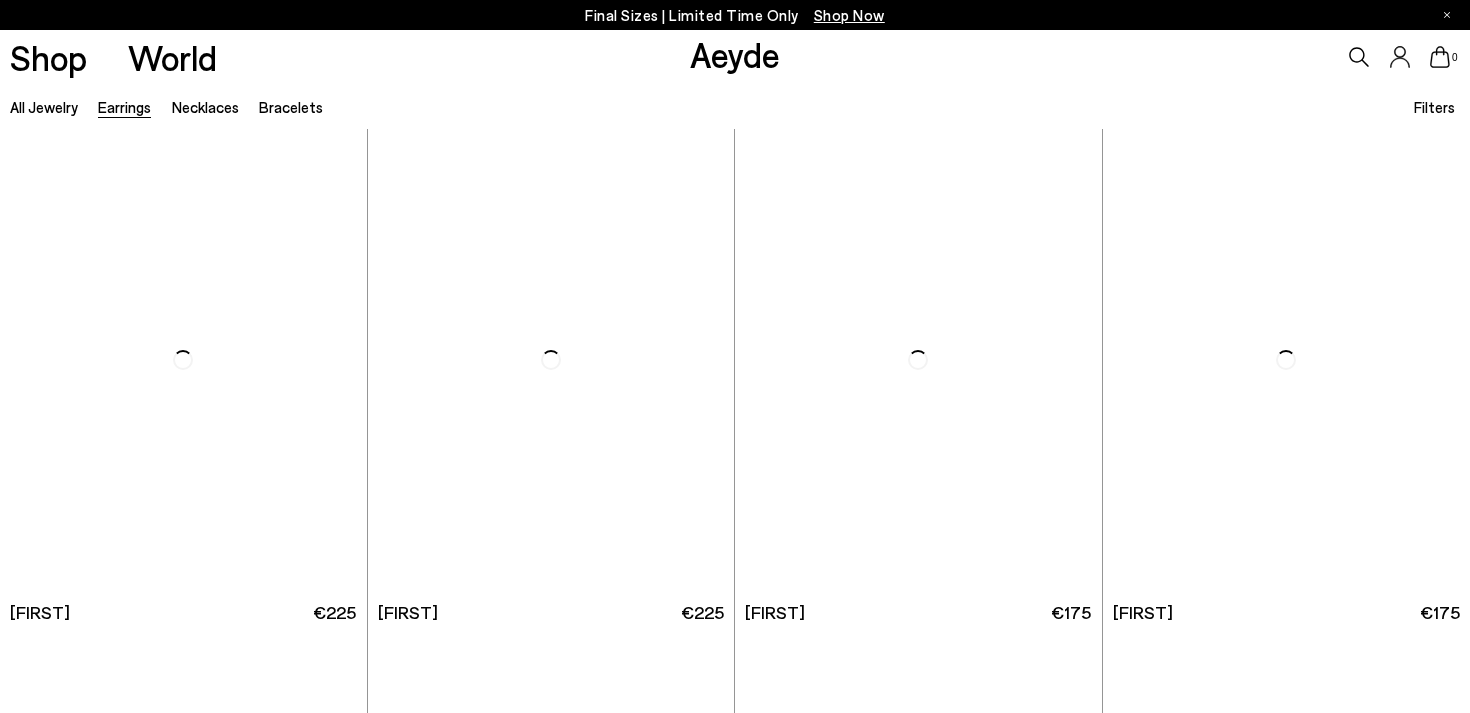 scroll, scrollTop: 0, scrollLeft: 0, axis: both 